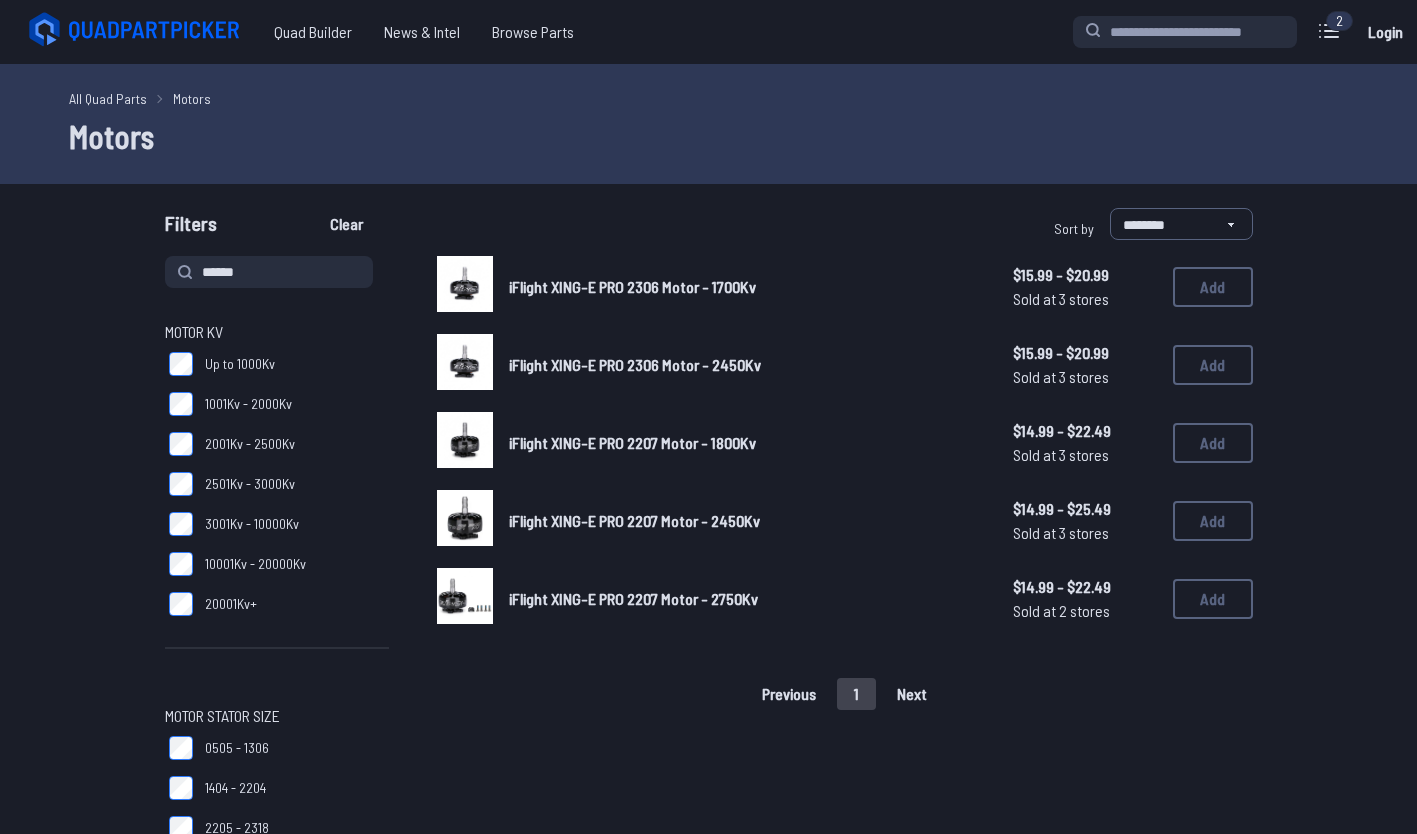 scroll, scrollTop: 3, scrollLeft: 0, axis: vertical 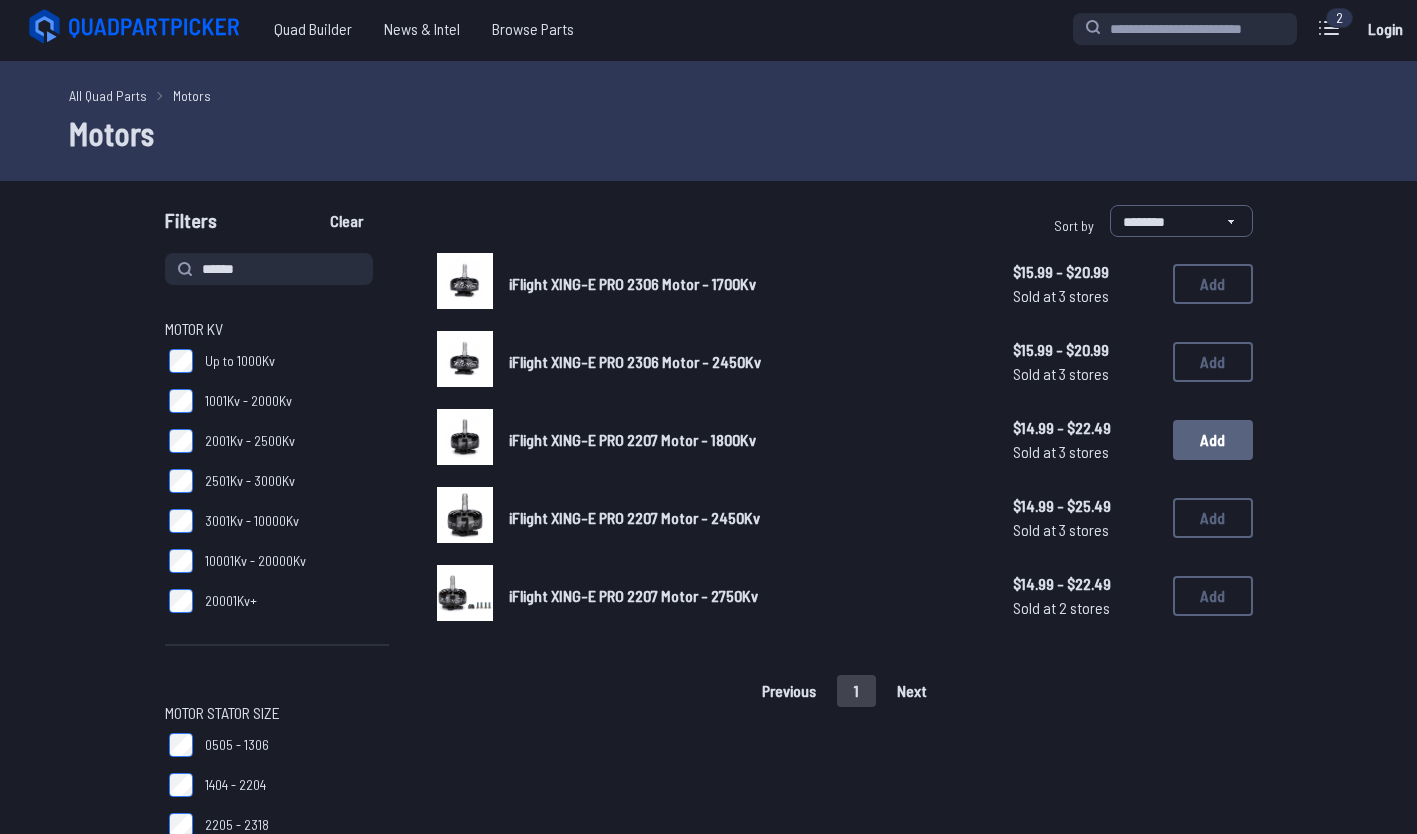 click on "Add" at bounding box center [1213, 440] 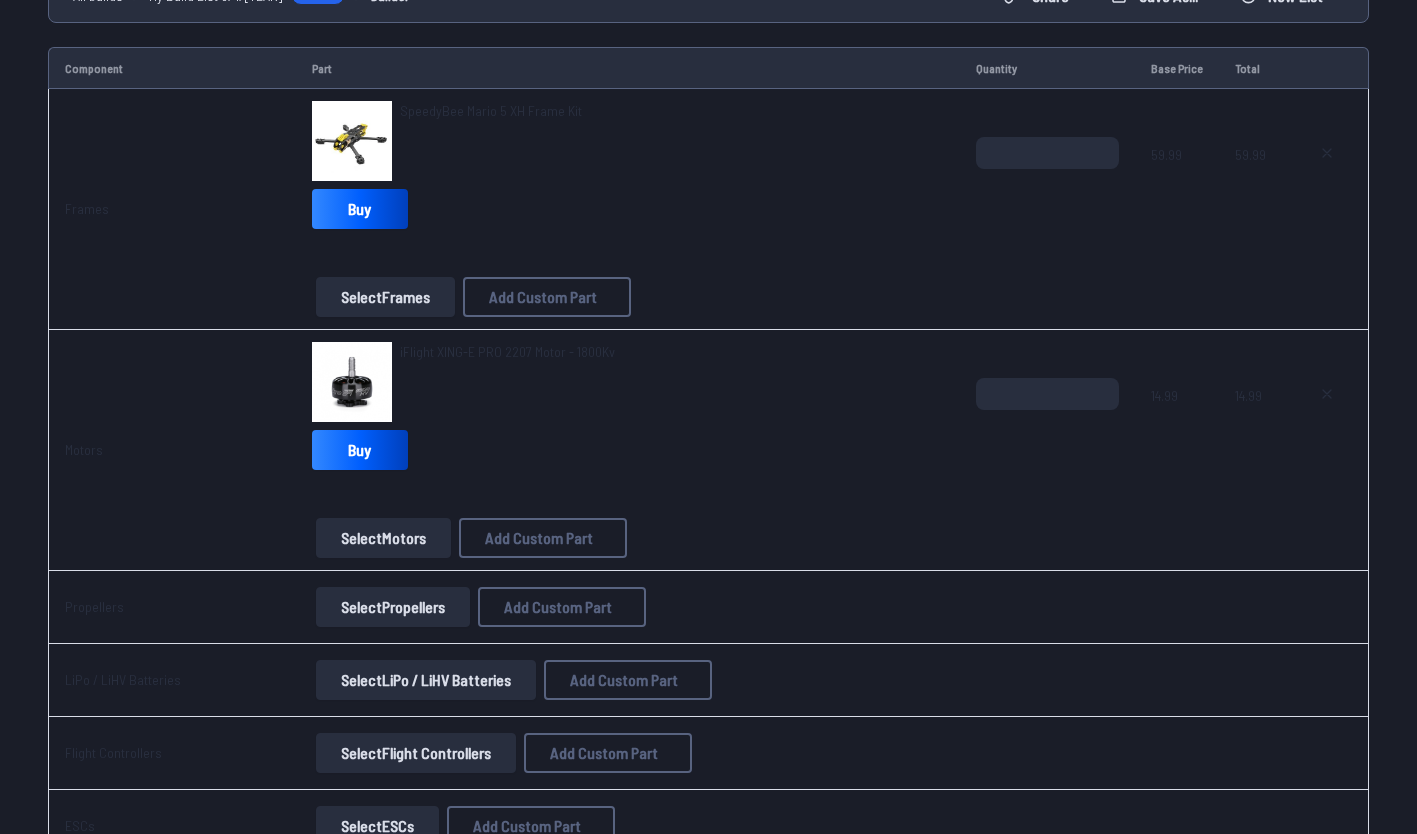 scroll, scrollTop: 260, scrollLeft: 0, axis: vertical 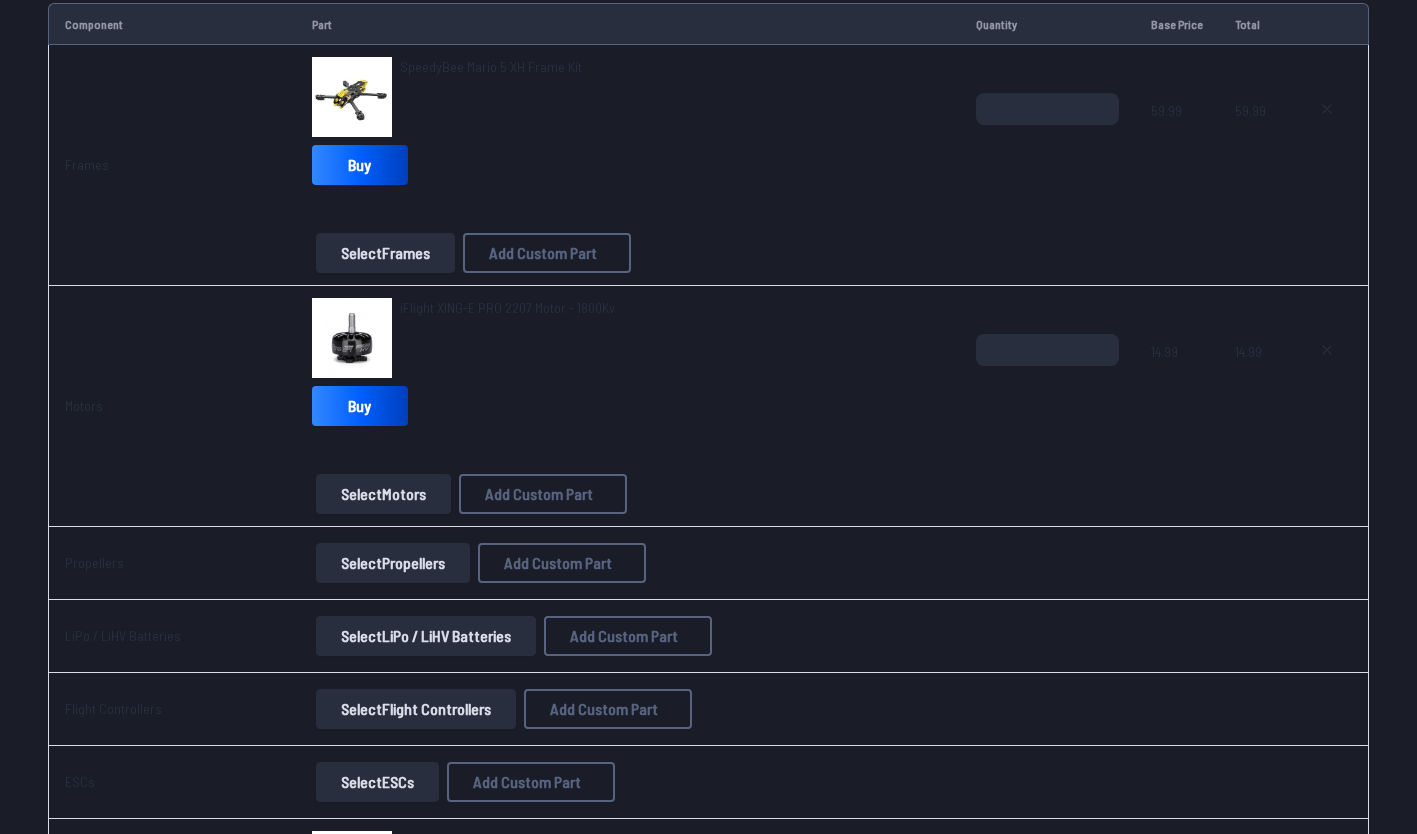 click on "Select  Propellers" at bounding box center [393, 563] 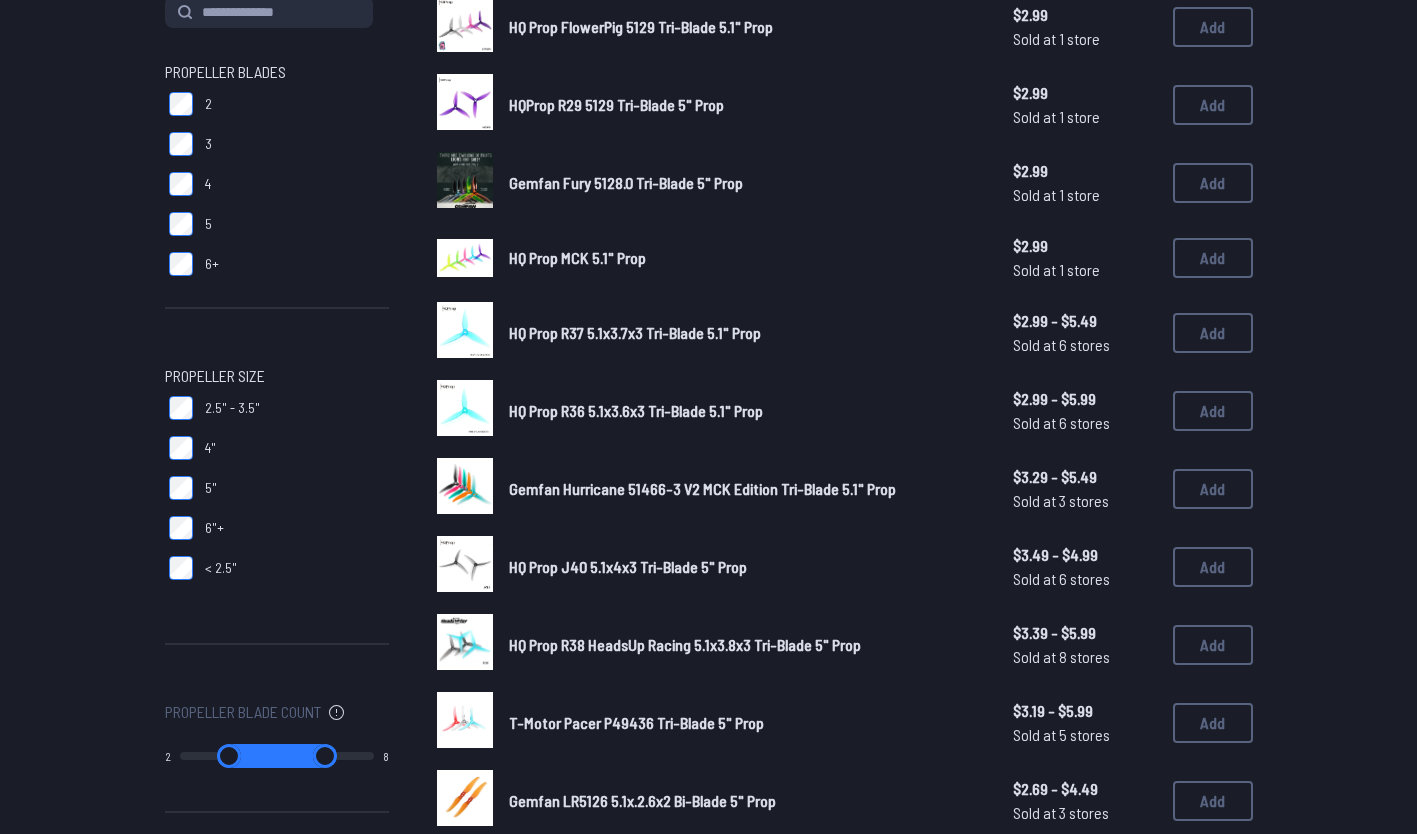 scroll, scrollTop: 0, scrollLeft: 0, axis: both 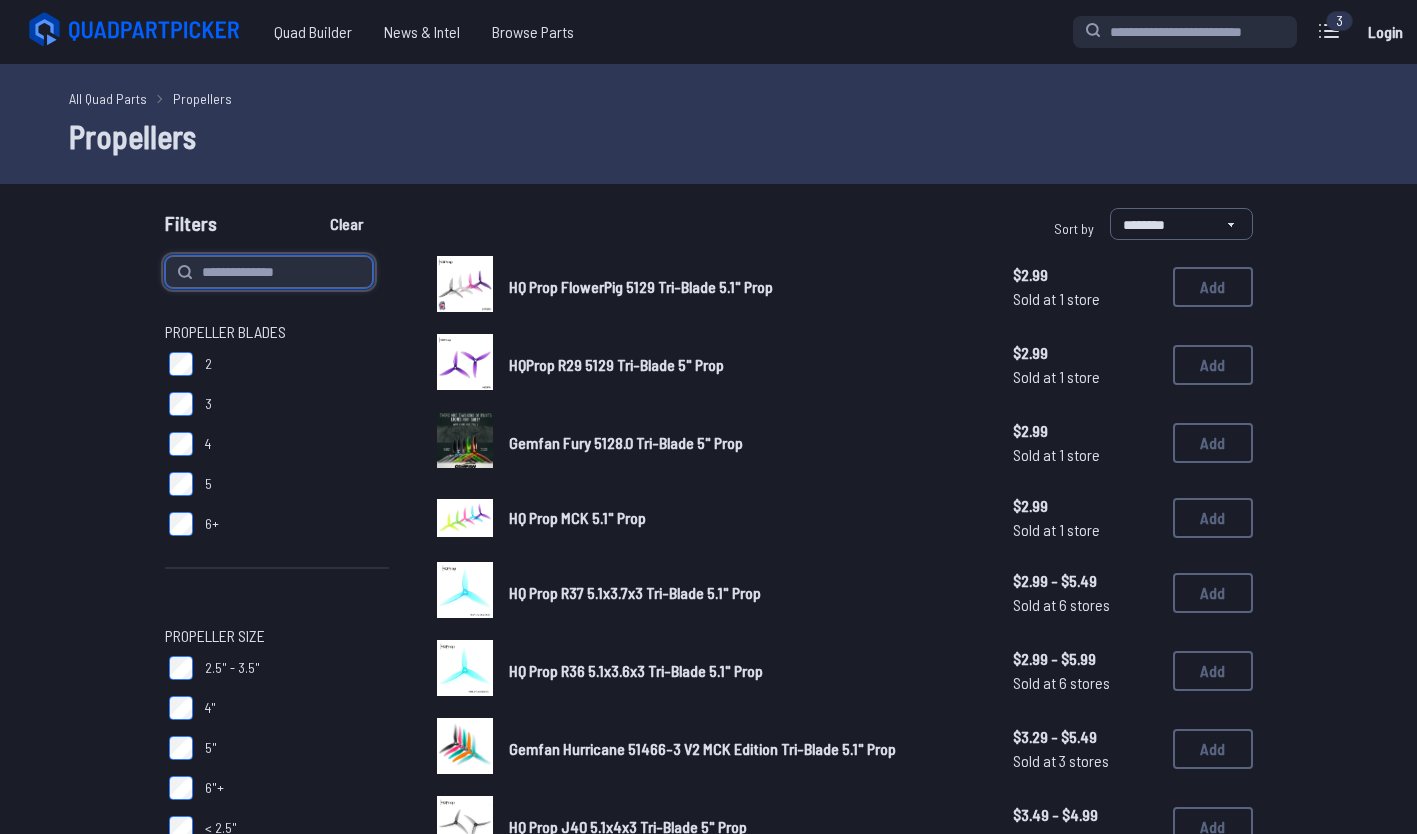 click at bounding box center (269, 272) 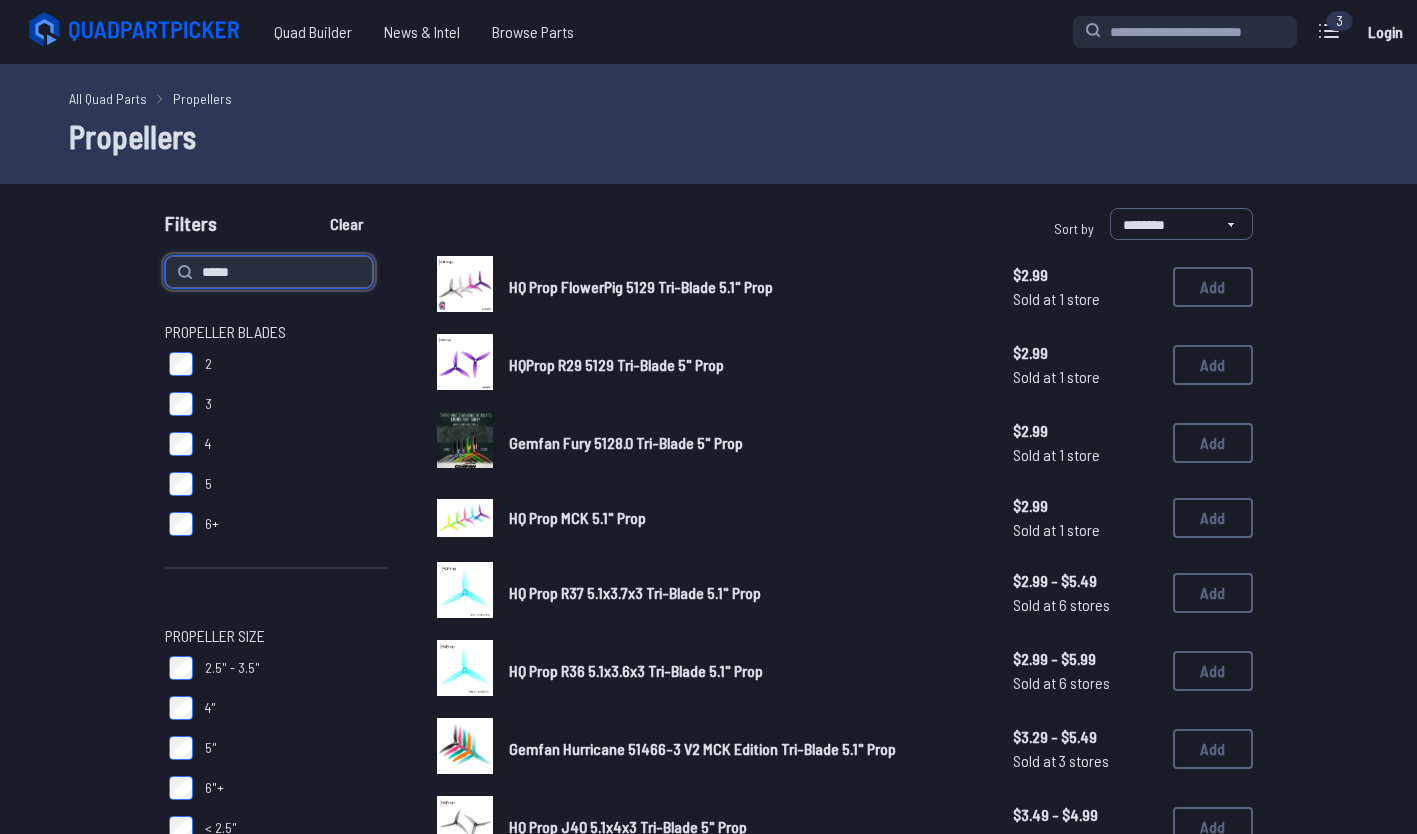 type on "*****" 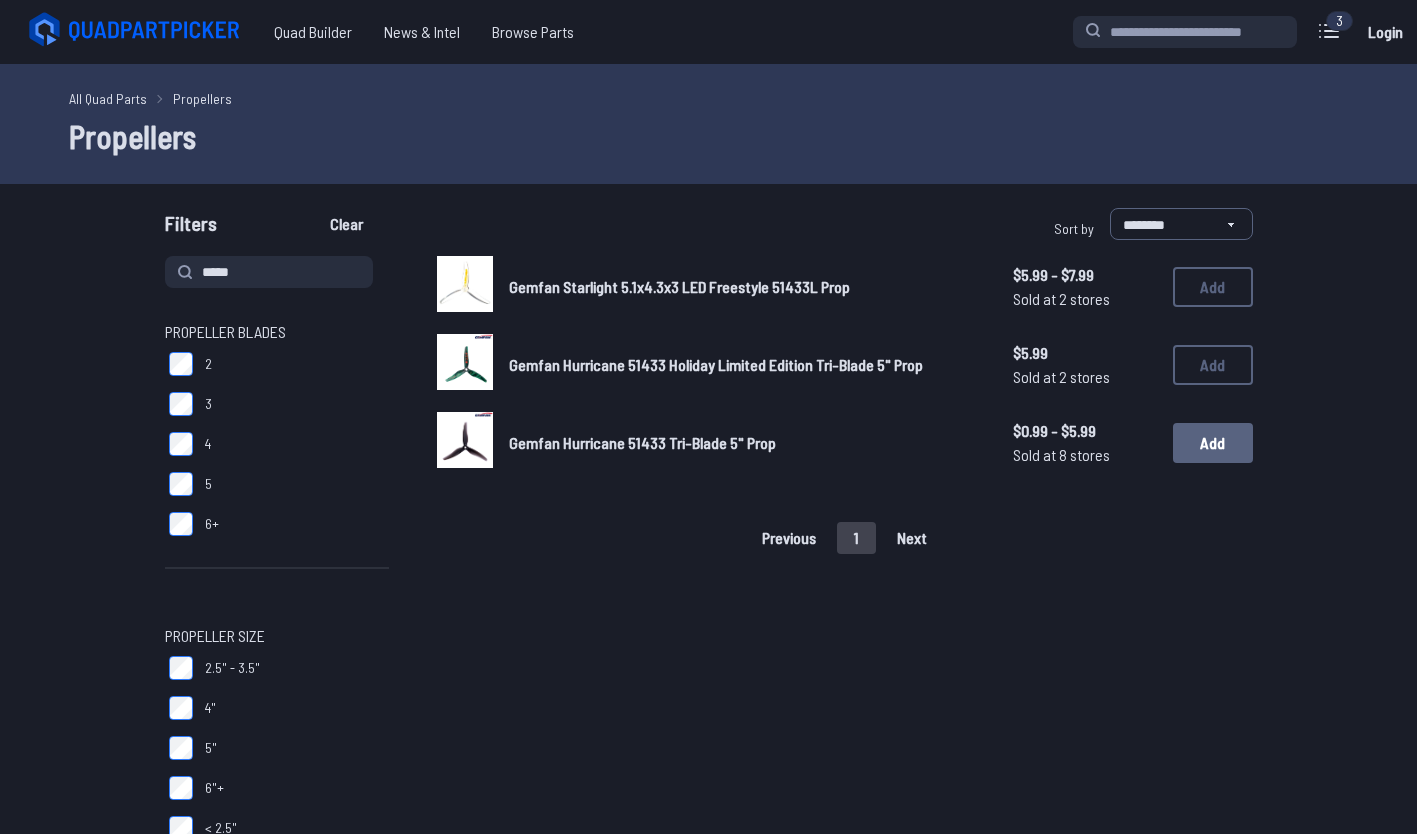 click on "Add" at bounding box center [1213, 443] 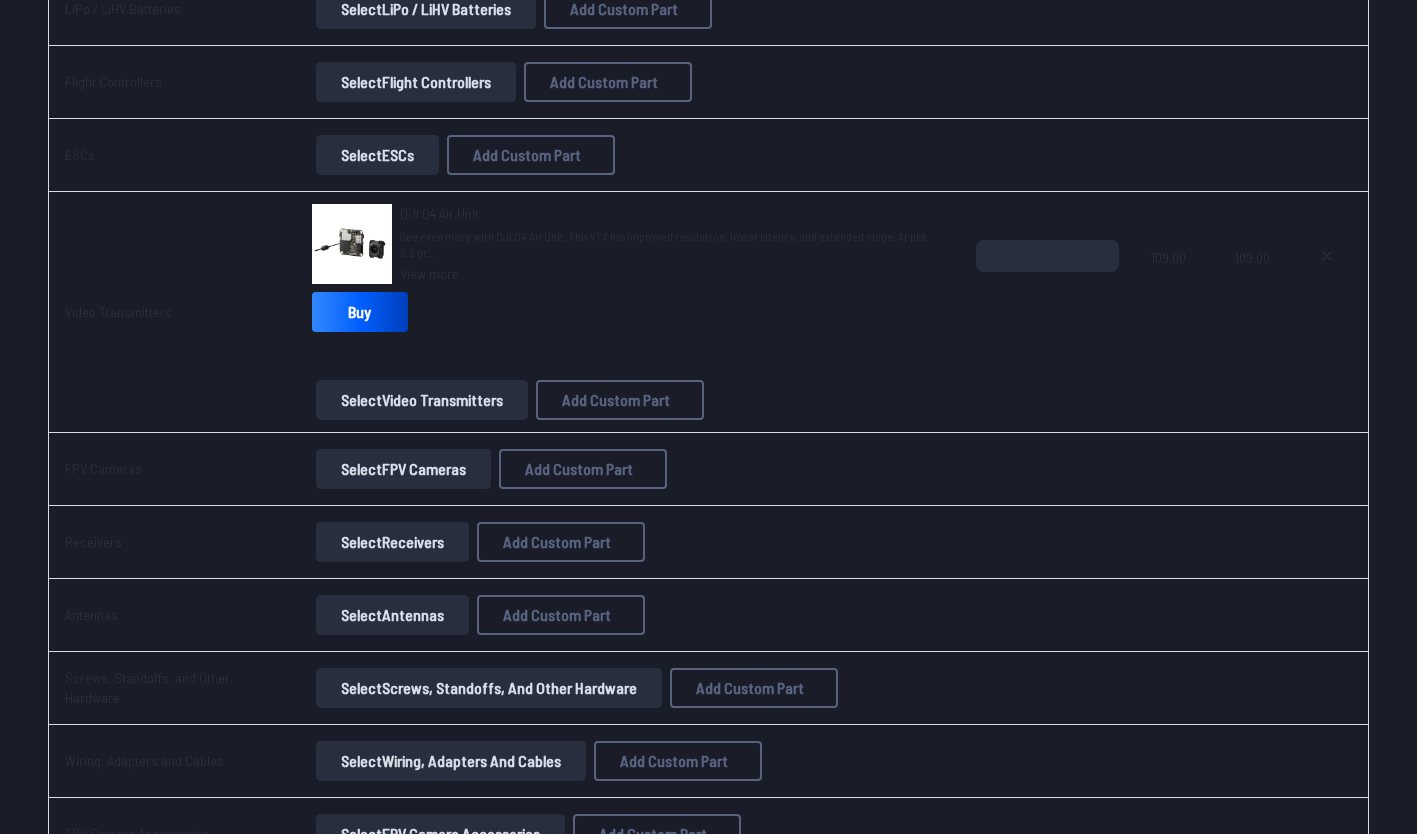 scroll, scrollTop: 1052, scrollLeft: 0, axis: vertical 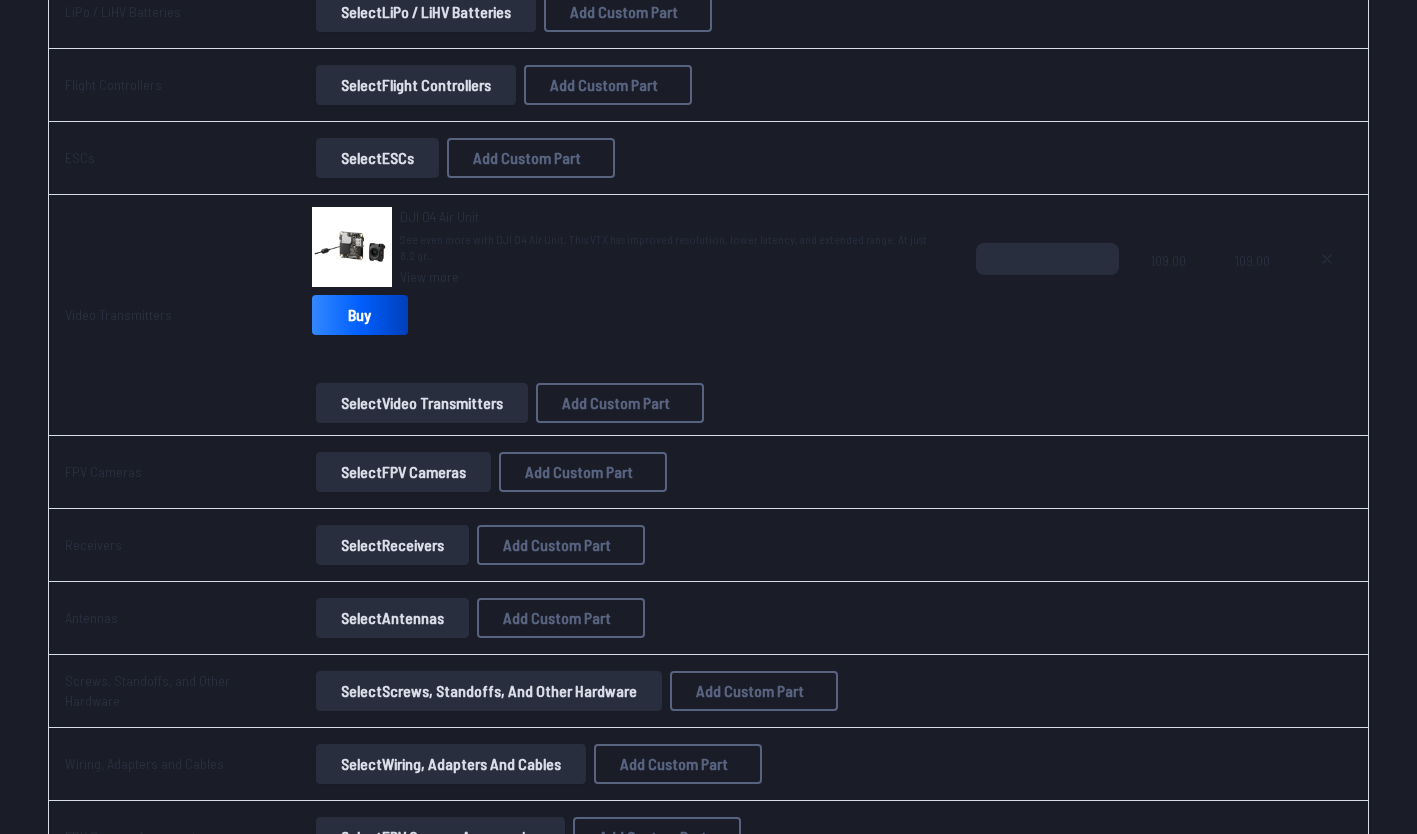 click on "Select  FPV Cameras" at bounding box center [403, 472] 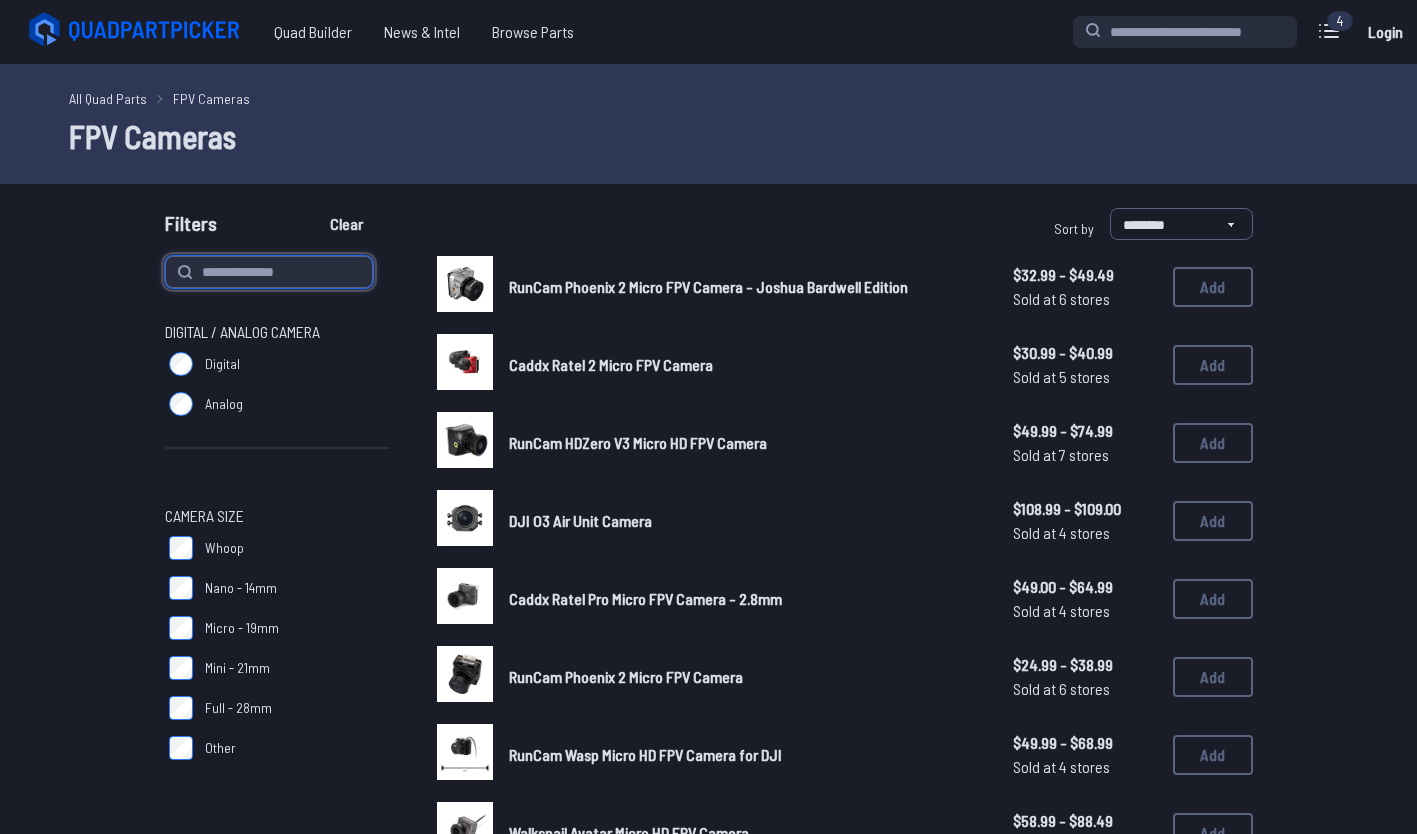 click at bounding box center (269, 272) 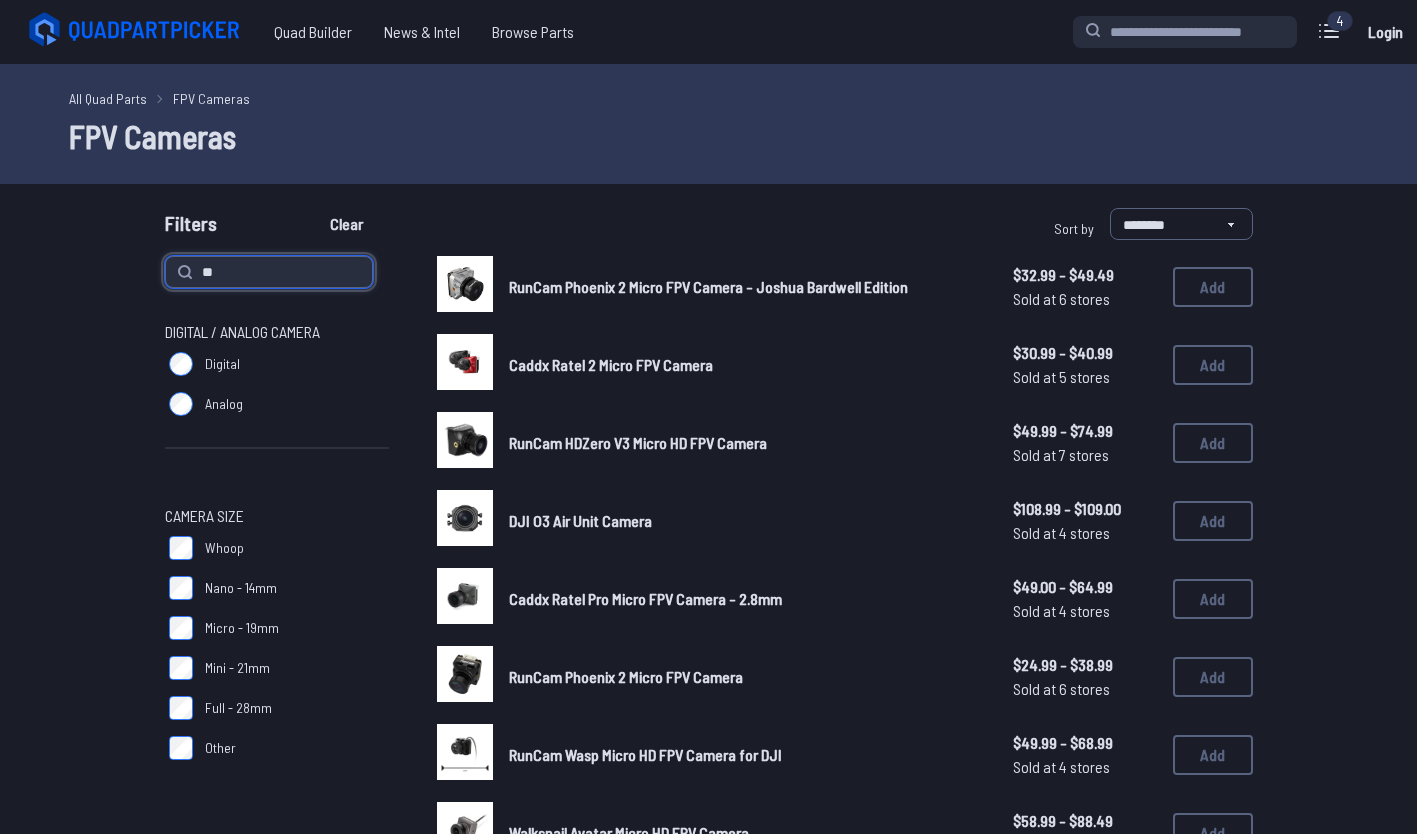 type on "**" 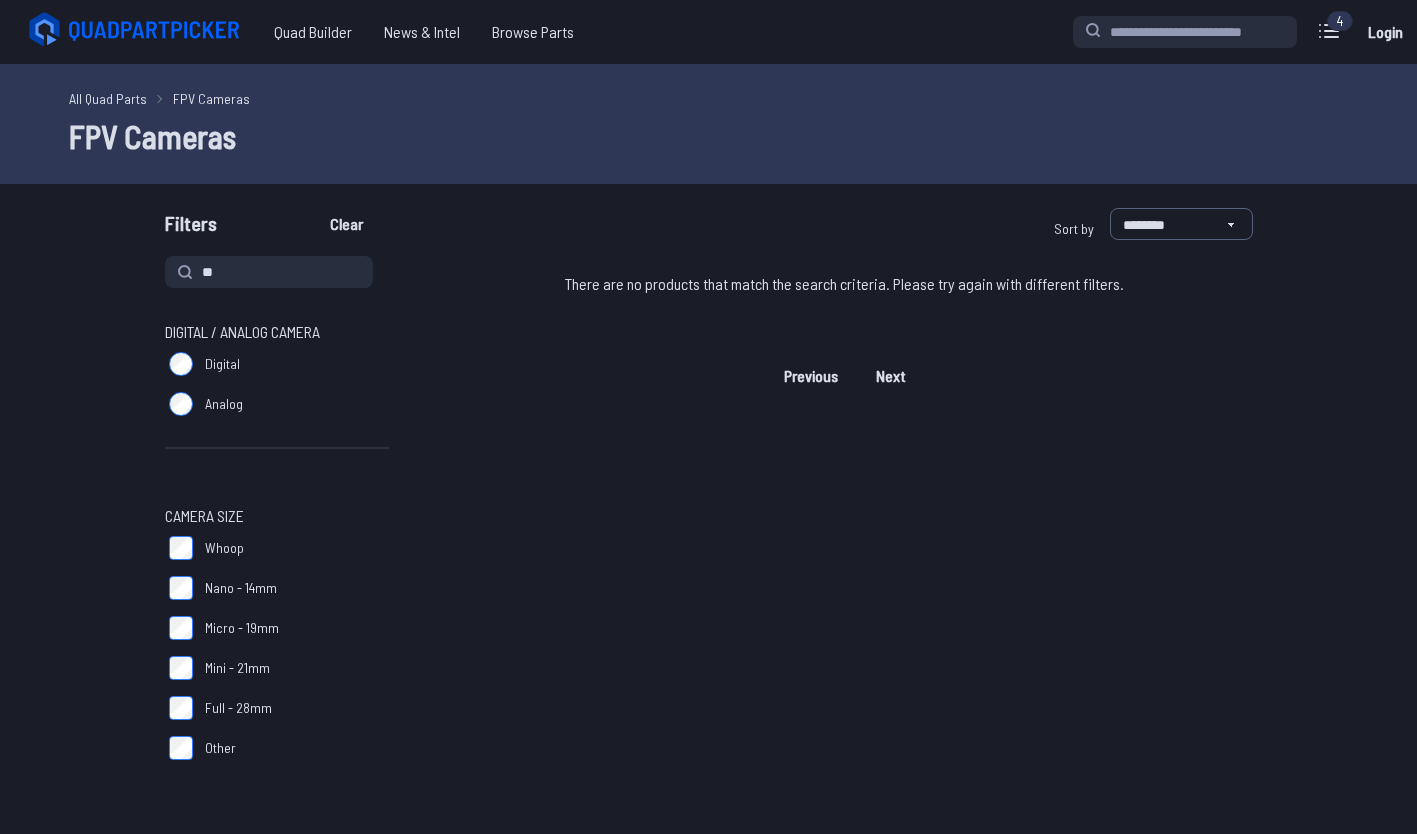 scroll, scrollTop: 0, scrollLeft: 0, axis: both 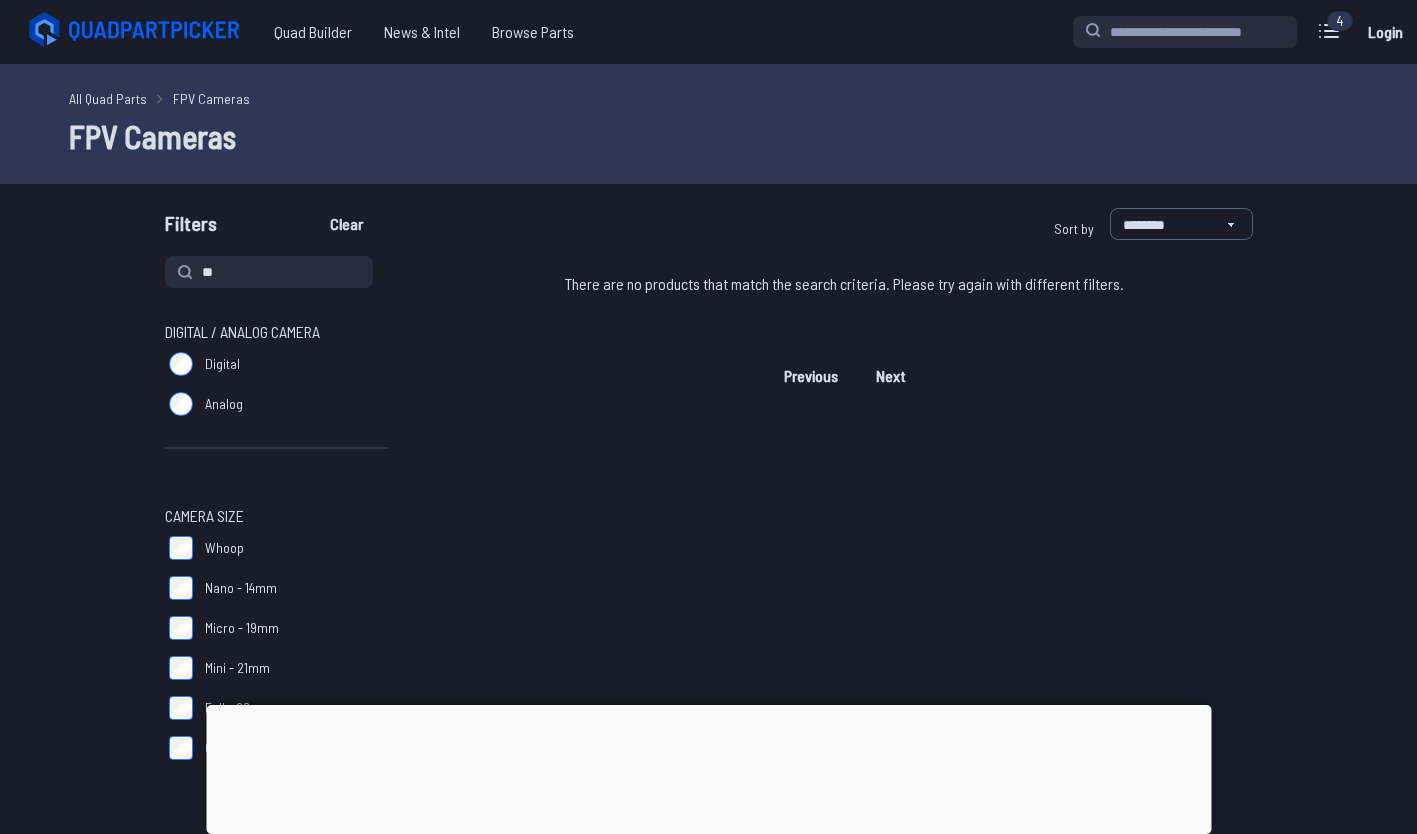 type 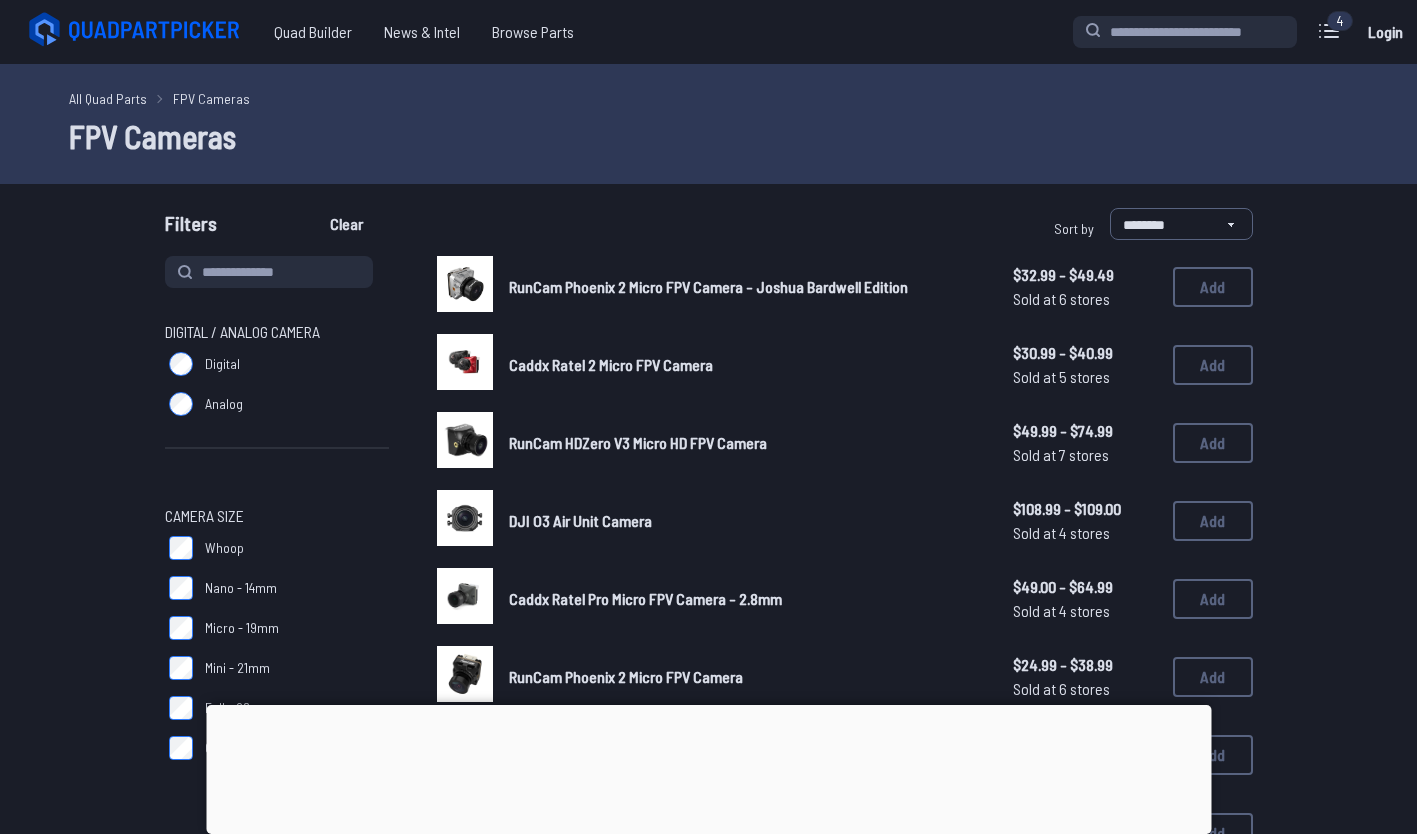 click on "All Quad Parts" at bounding box center (108, 98) 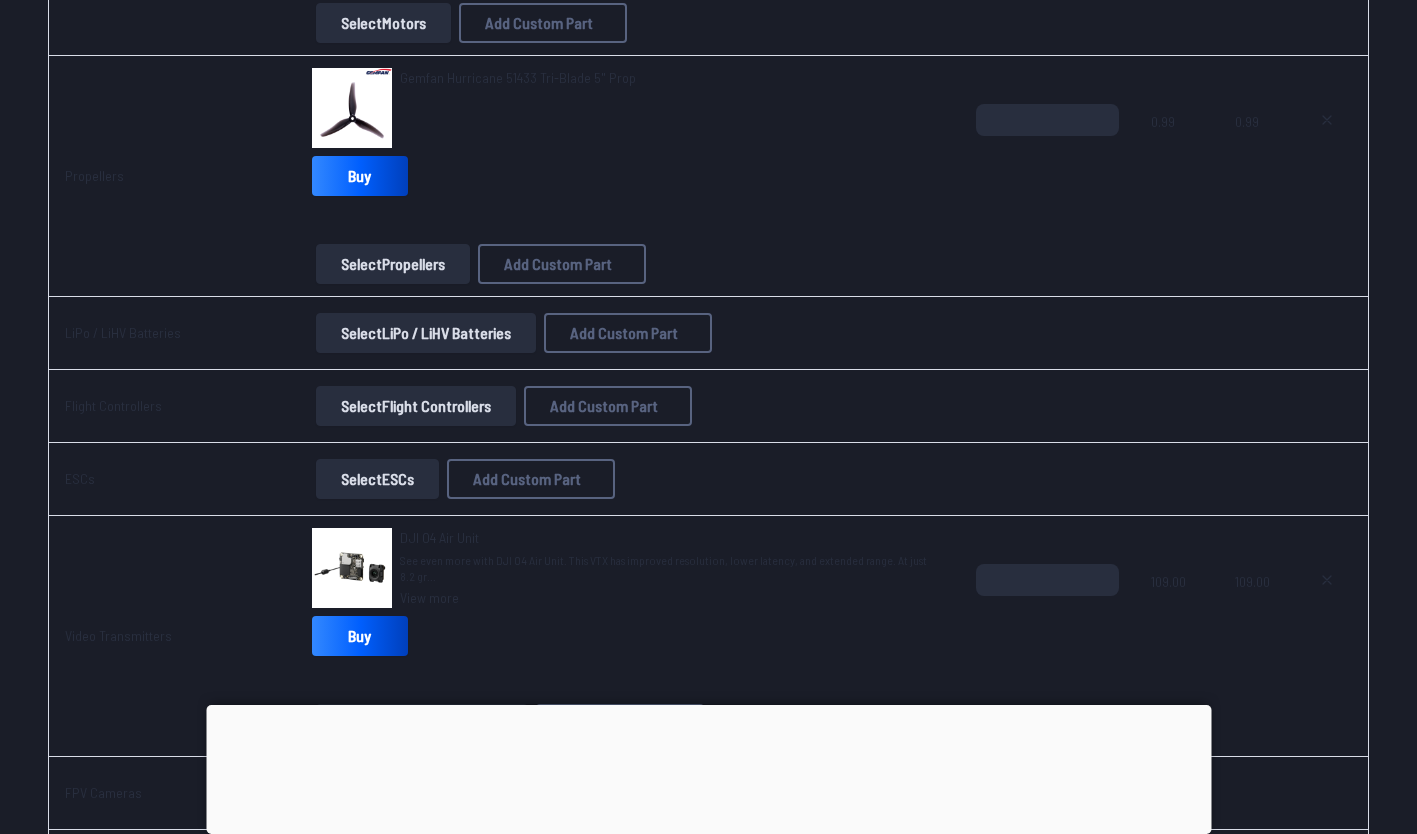 scroll, scrollTop: 725, scrollLeft: 0, axis: vertical 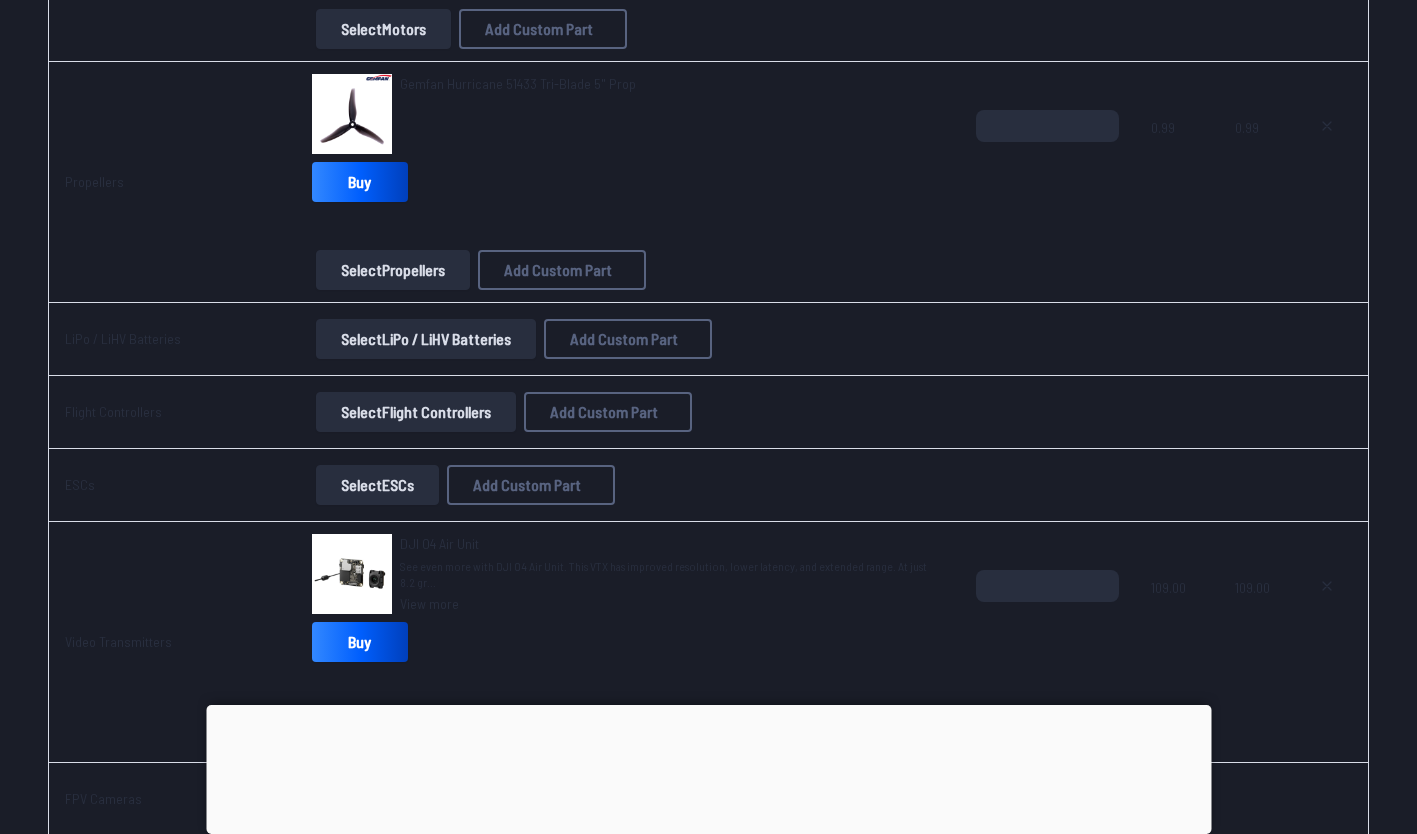 click on "Select  Flight Controllers" at bounding box center [416, 412] 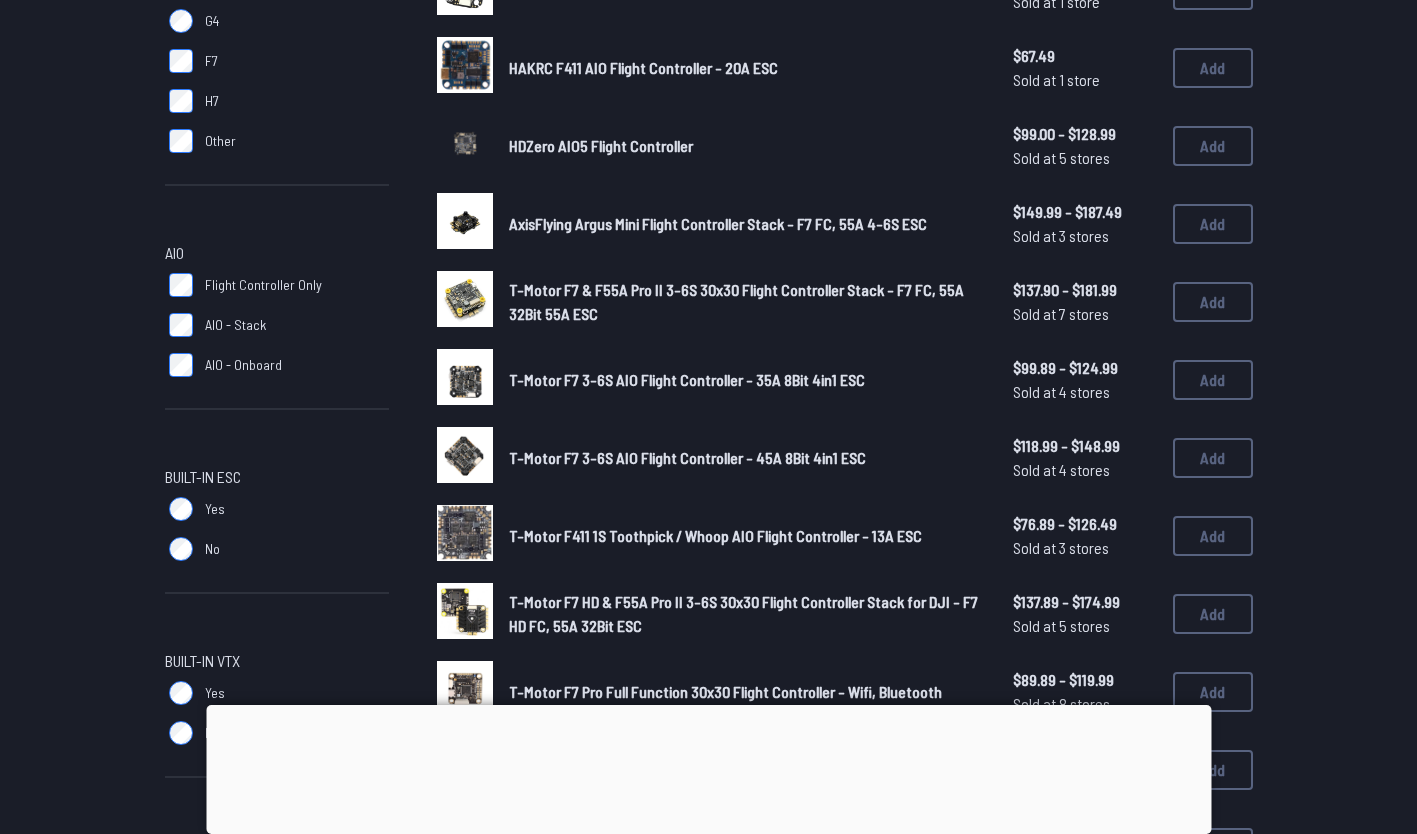 scroll, scrollTop: 686, scrollLeft: 0, axis: vertical 